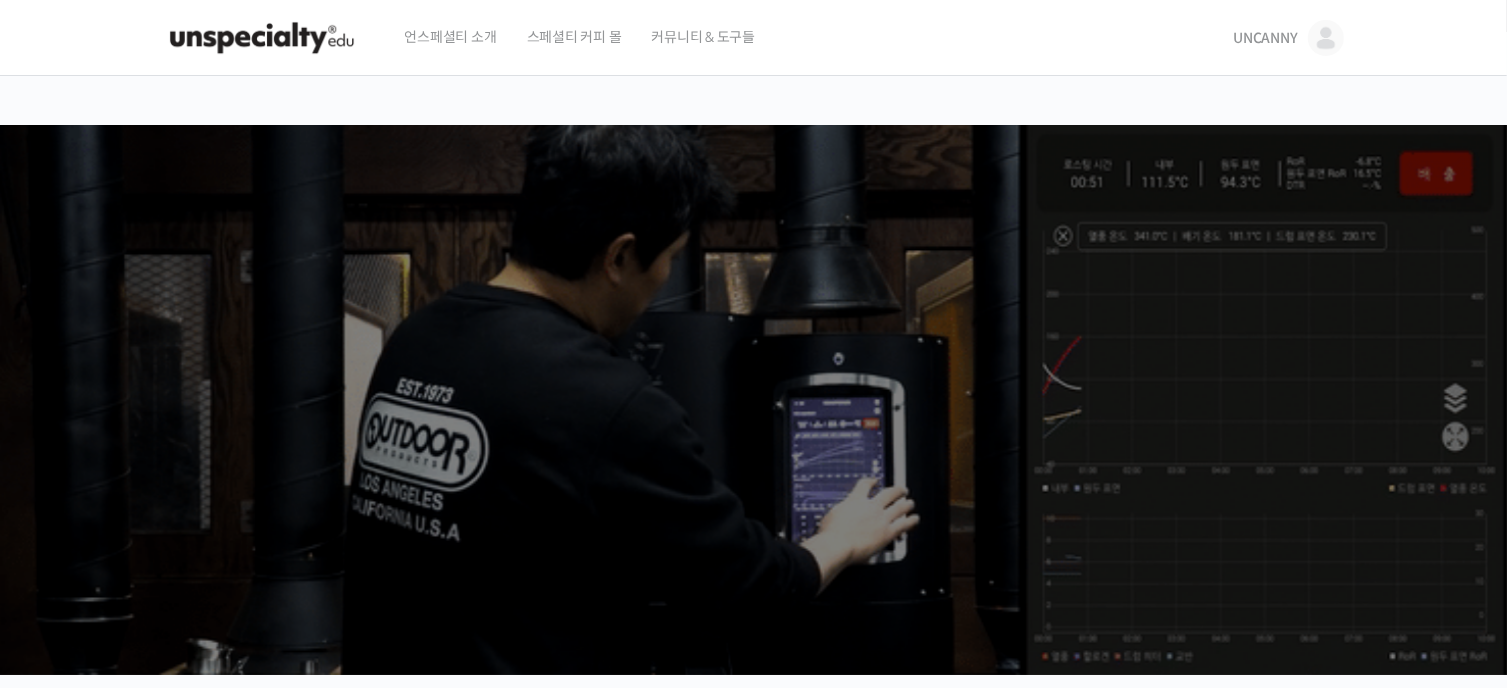 scroll, scrollTop: 0, scrollLeft: 0, axis: both 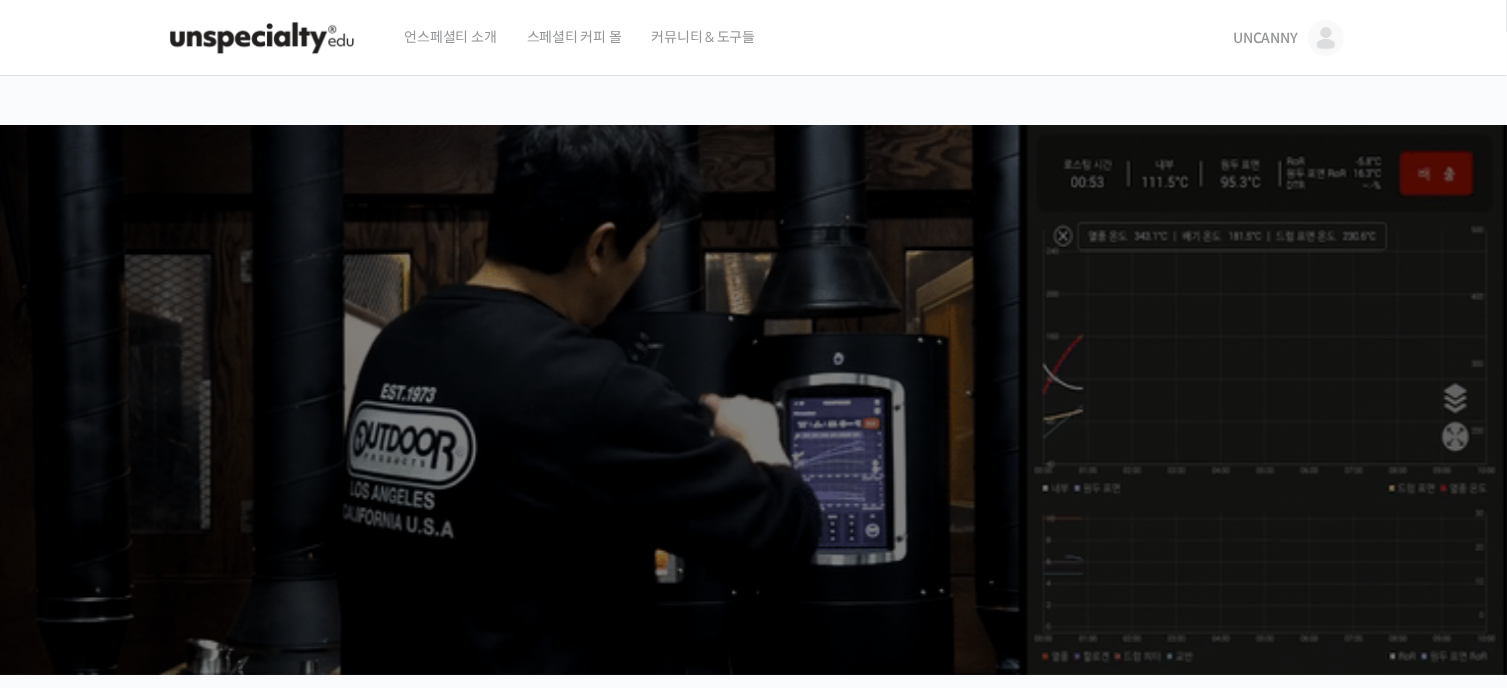 click at bounding box center (1326, 38) 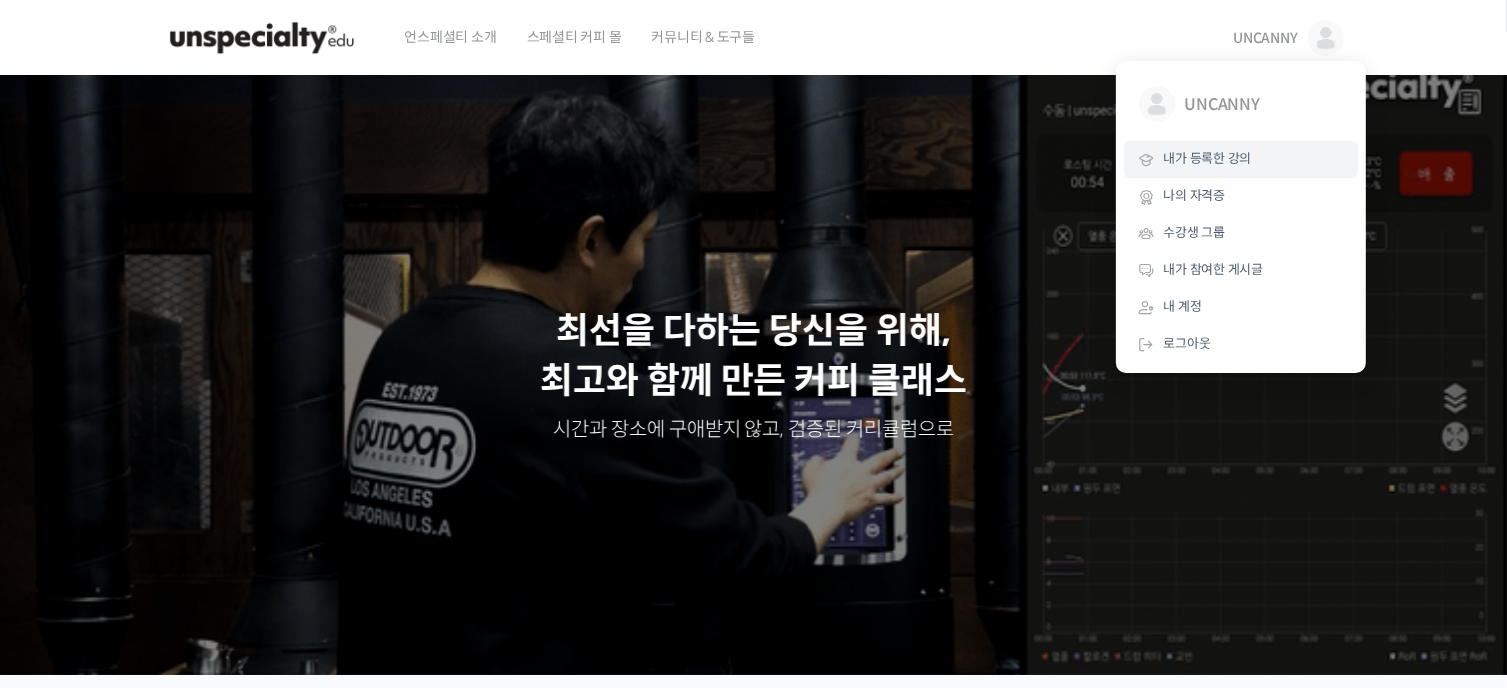 click on "내가 등록한 강의" at bounding box center [1241, 159] 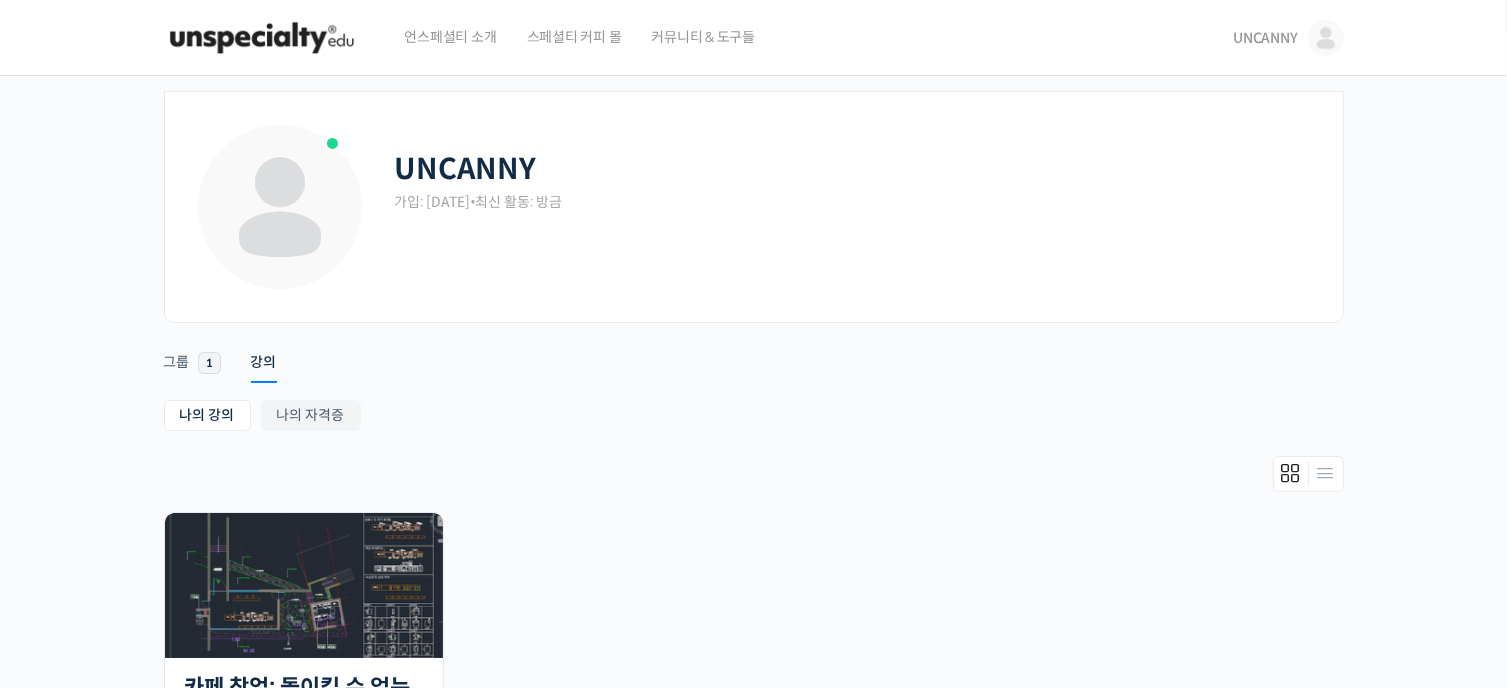 scroll, scrollTop: 400, scrollLeft: 0, axis: vertical 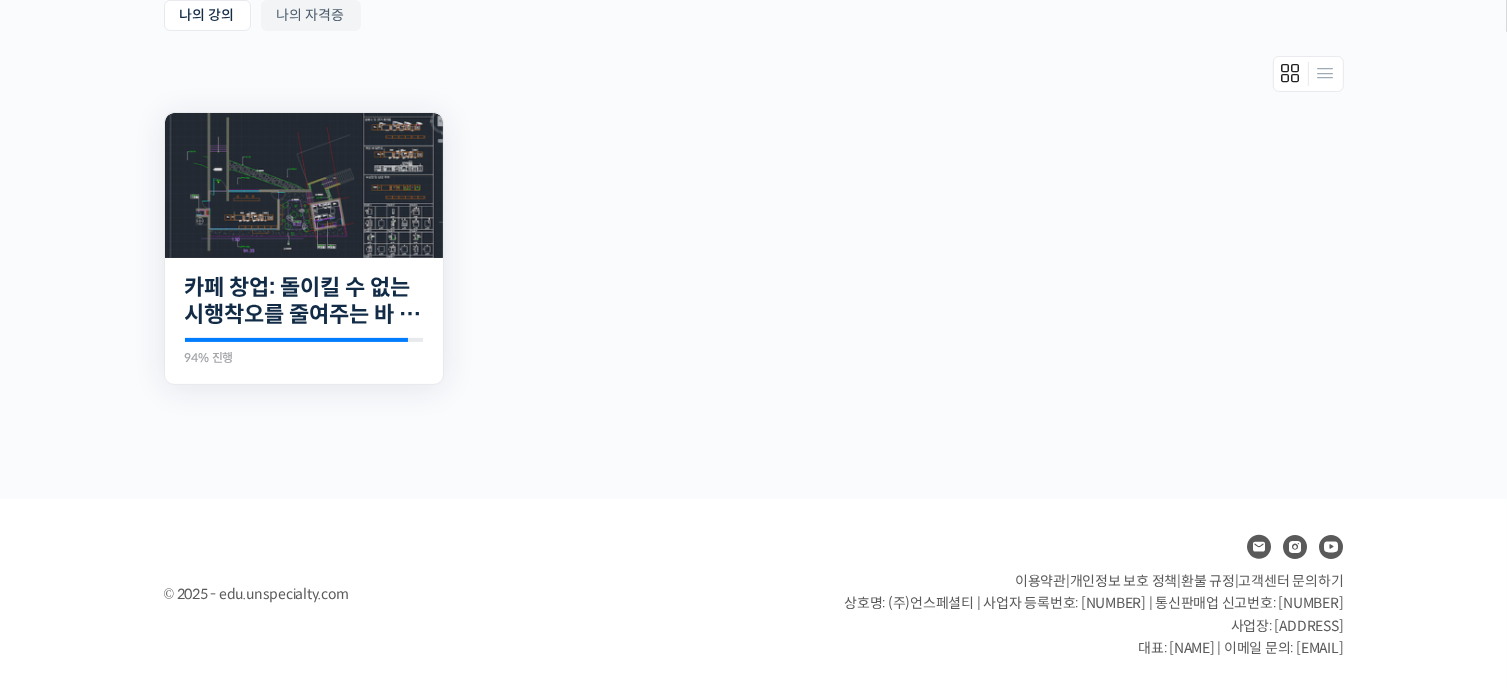 click at bounding box center (304, 185) 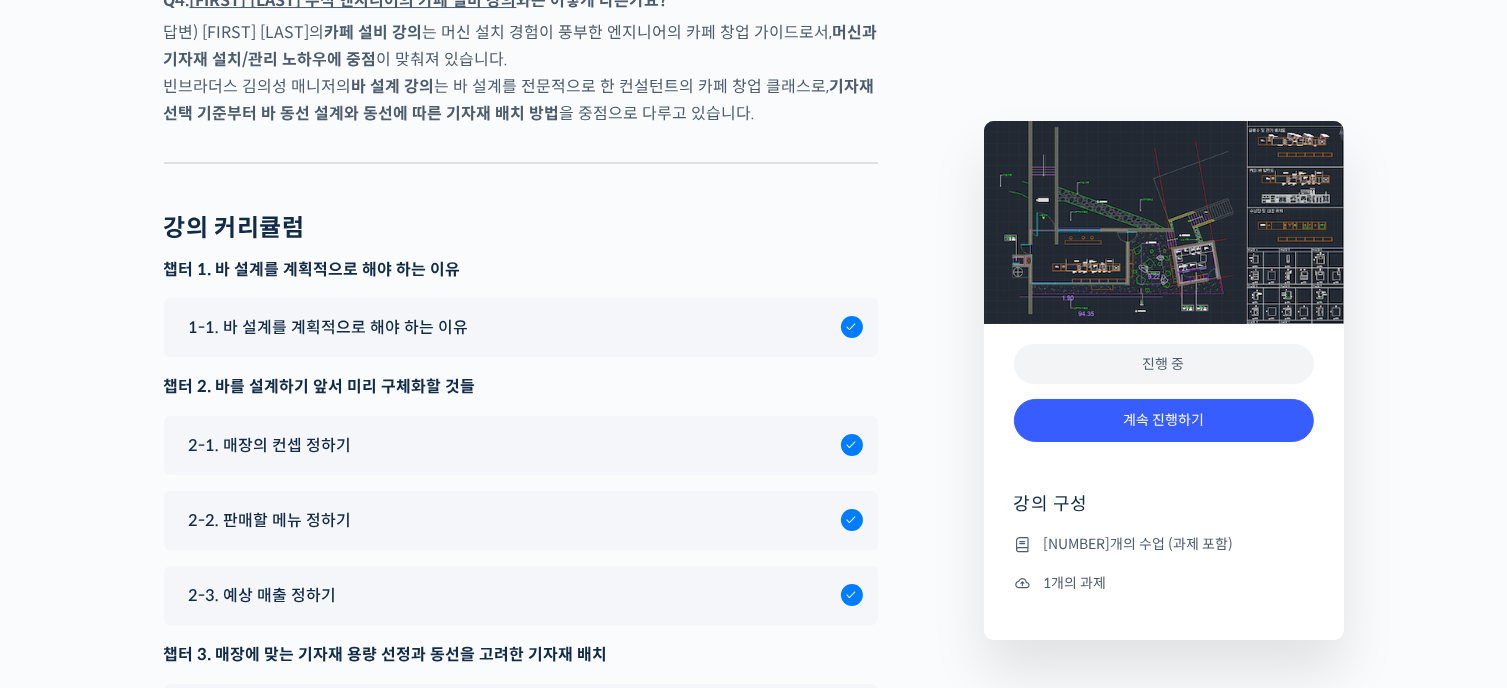 scroll, scrollTop: 7900, scrollLeft: 0, axis: vertical 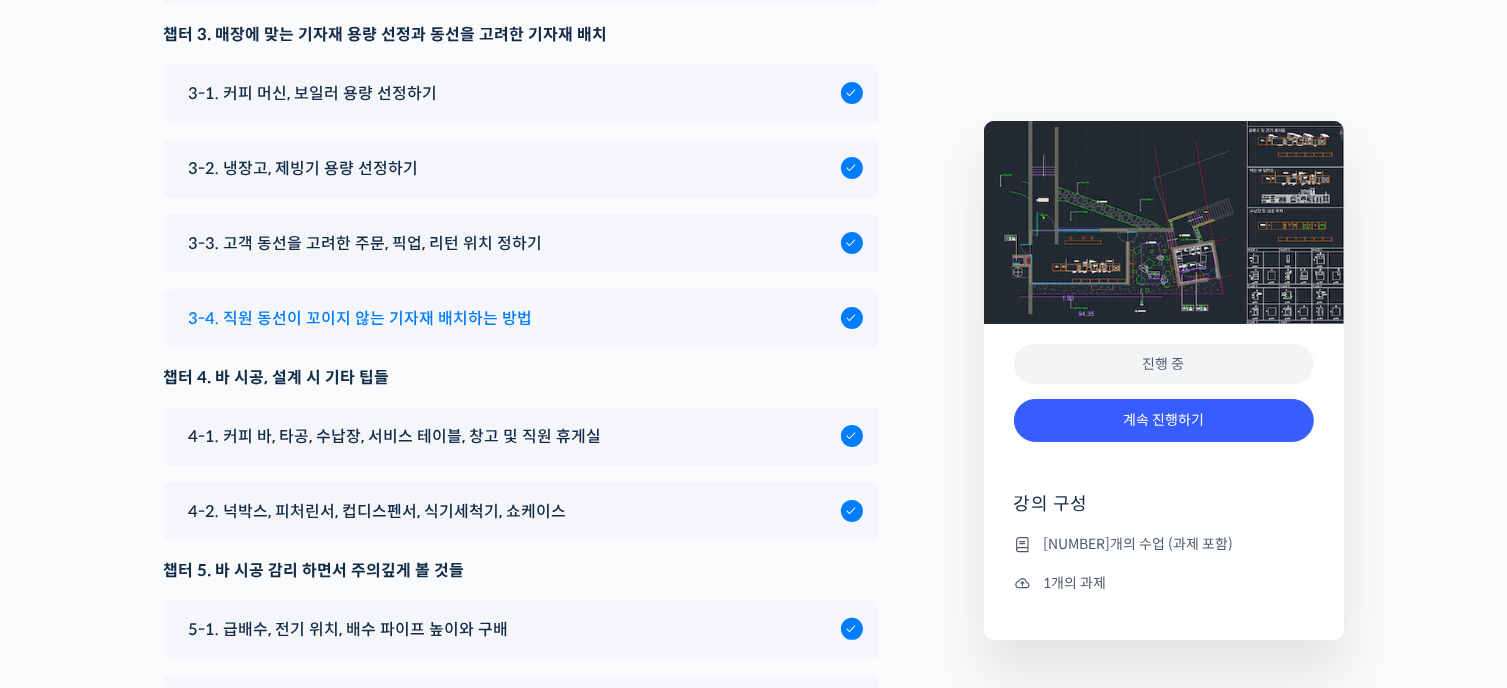 click on "3-4. 직원 동선이 꼬이지 않는 기자재 배치하는 방법" at bounding box center (361, 318) 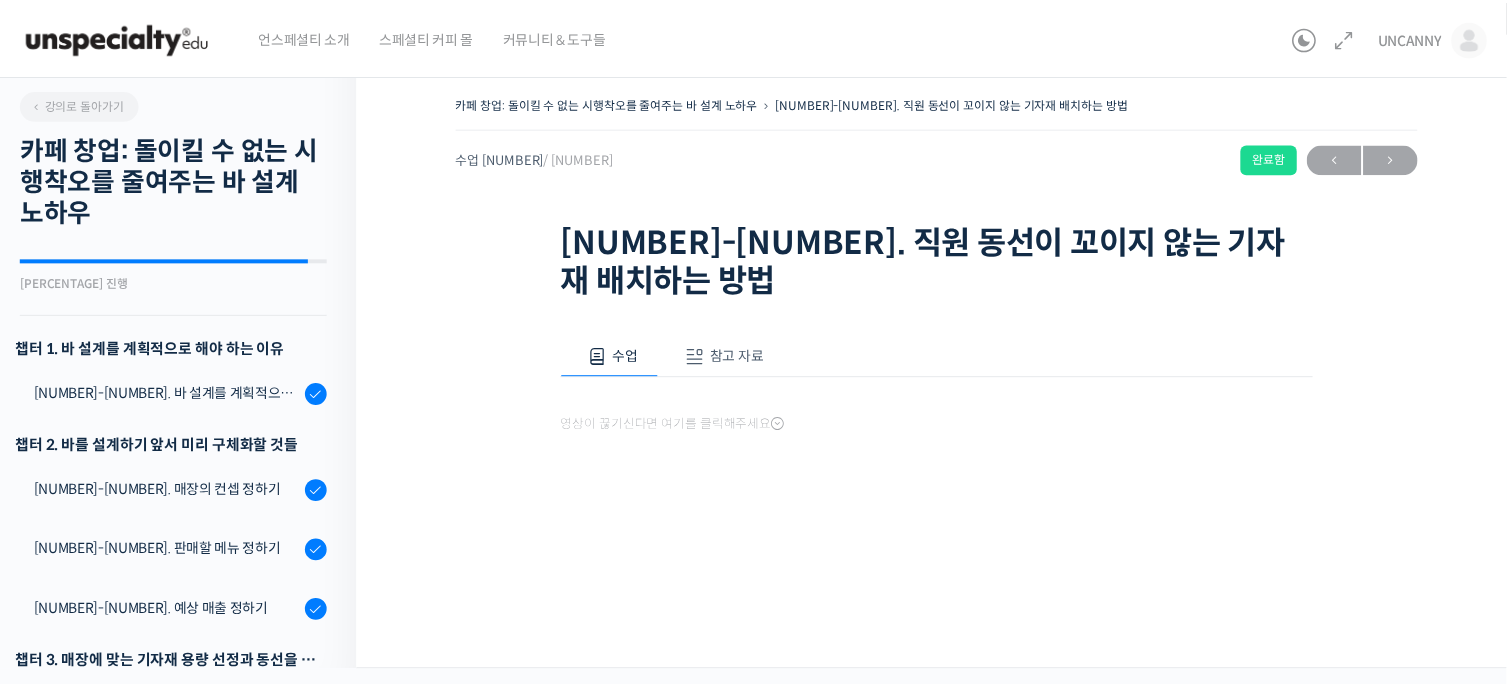 scroll, scrollTop: 0, scrollLeft: 0, axis: both 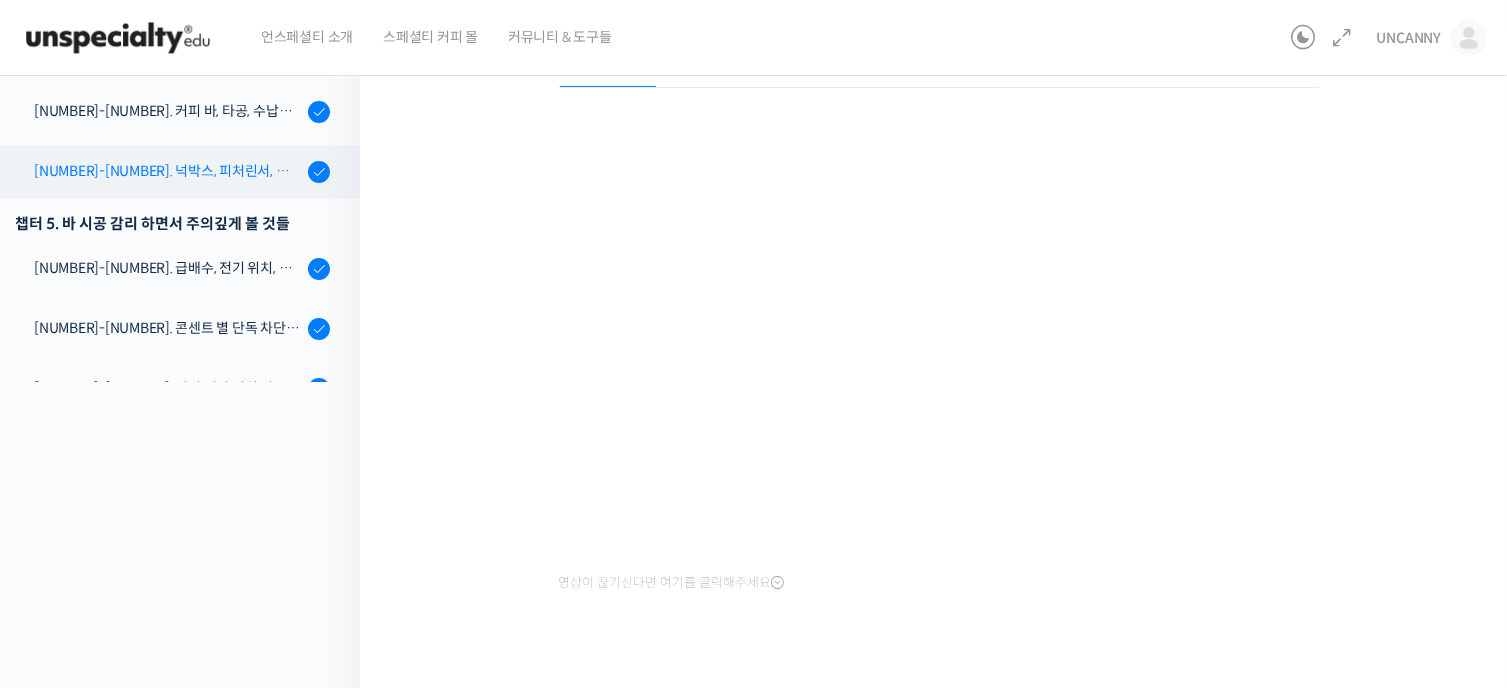 click on "4-2. 넉박스, 피처린서, 컵디스펜서, 식기세척기, 쇼케이스" at bounding box center [168, 171] 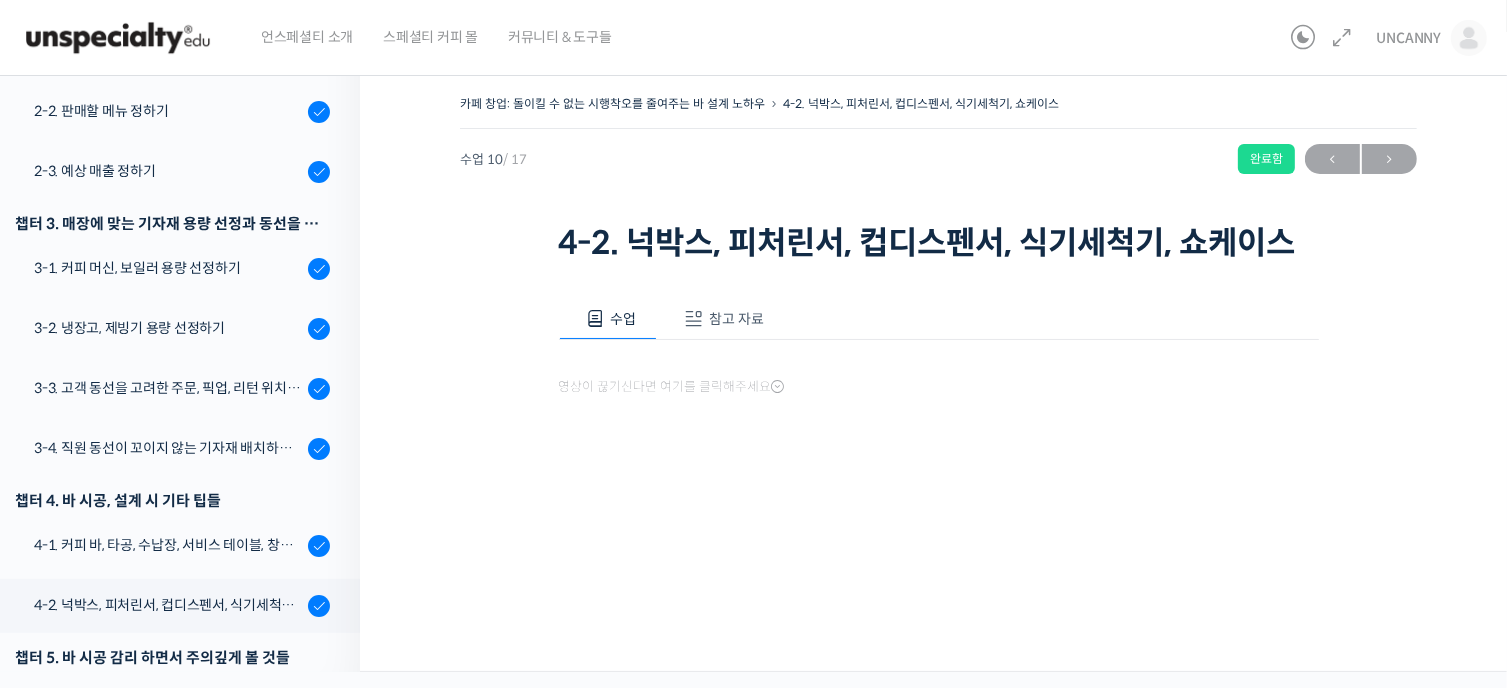 scroll, scrollTop: 0, scrollLeft: 0, axis: both 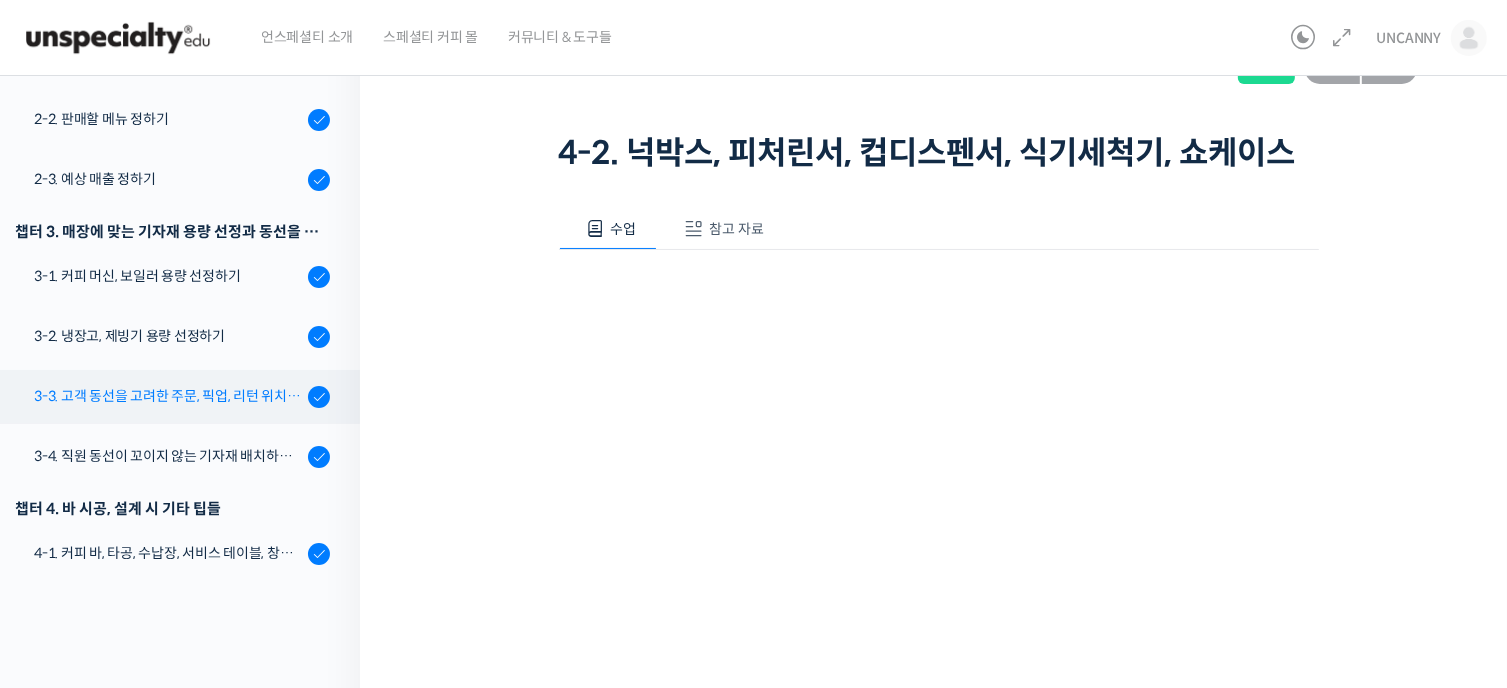 click on "3-3. 고객 동선을 고려한 주문, 픽업, 리턴 위치 정하기" at bounding box center [168, 396] 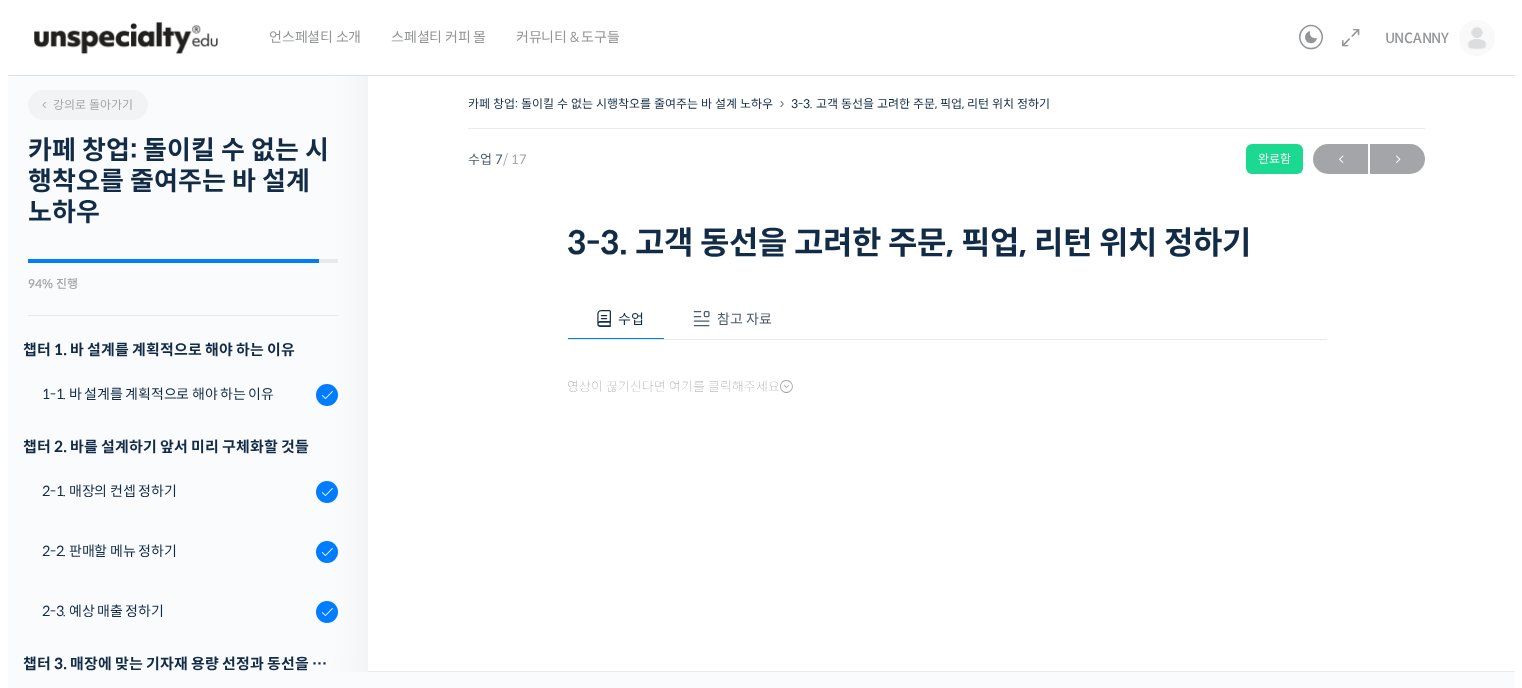 scroll, scrollTop: 0, scrollLeft: 0, axis: both 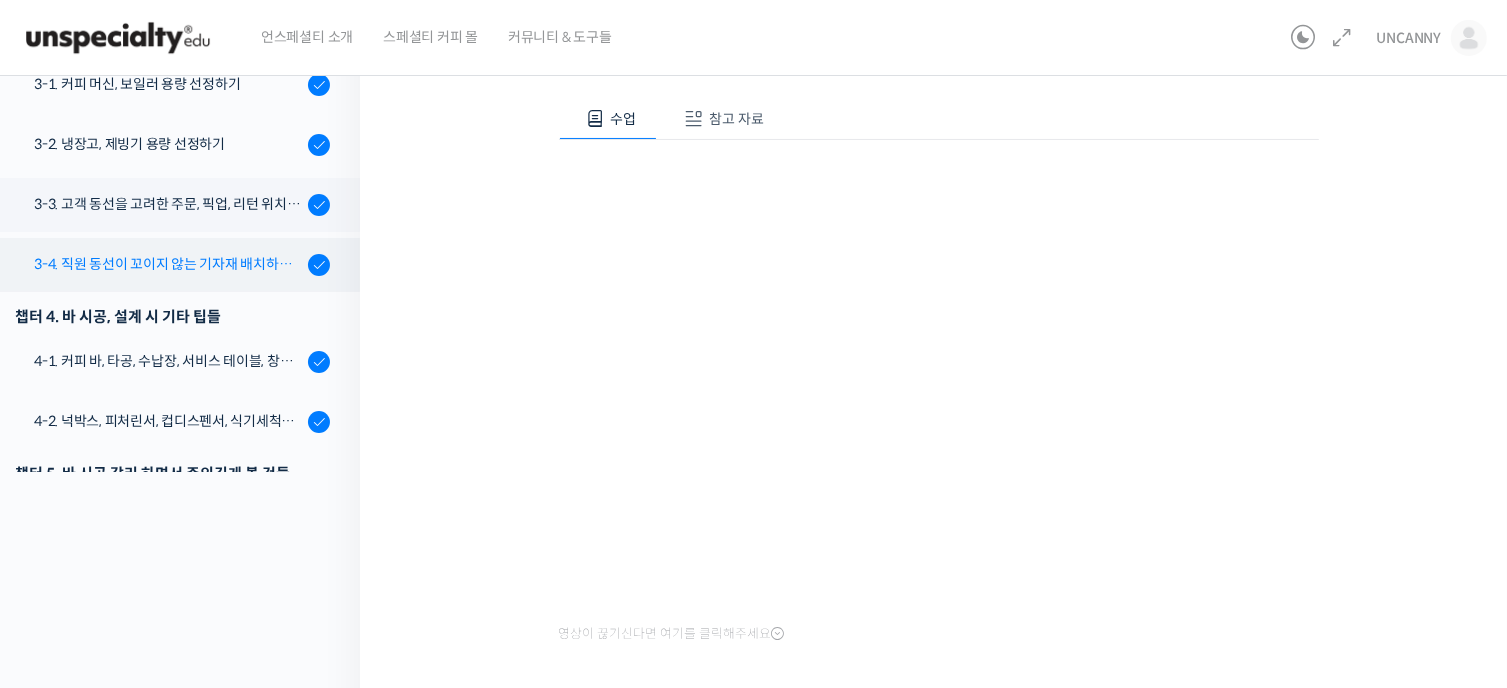 click on "3-4. 직원 동선이 꼬이지 않는 기자재 배치하는 방법" at bounding box center [168, 264] 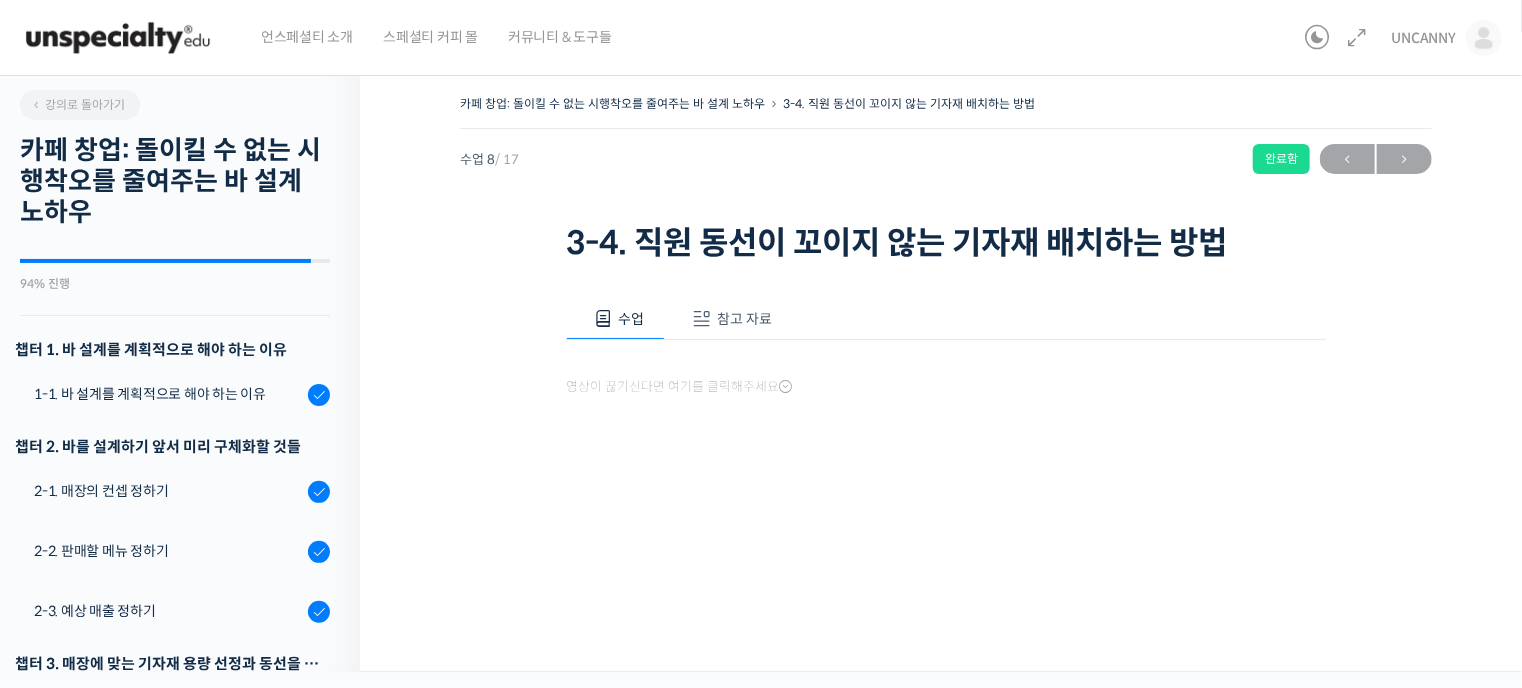 scroll, scrollTop: 0, scrollLeft: 0, axis: both 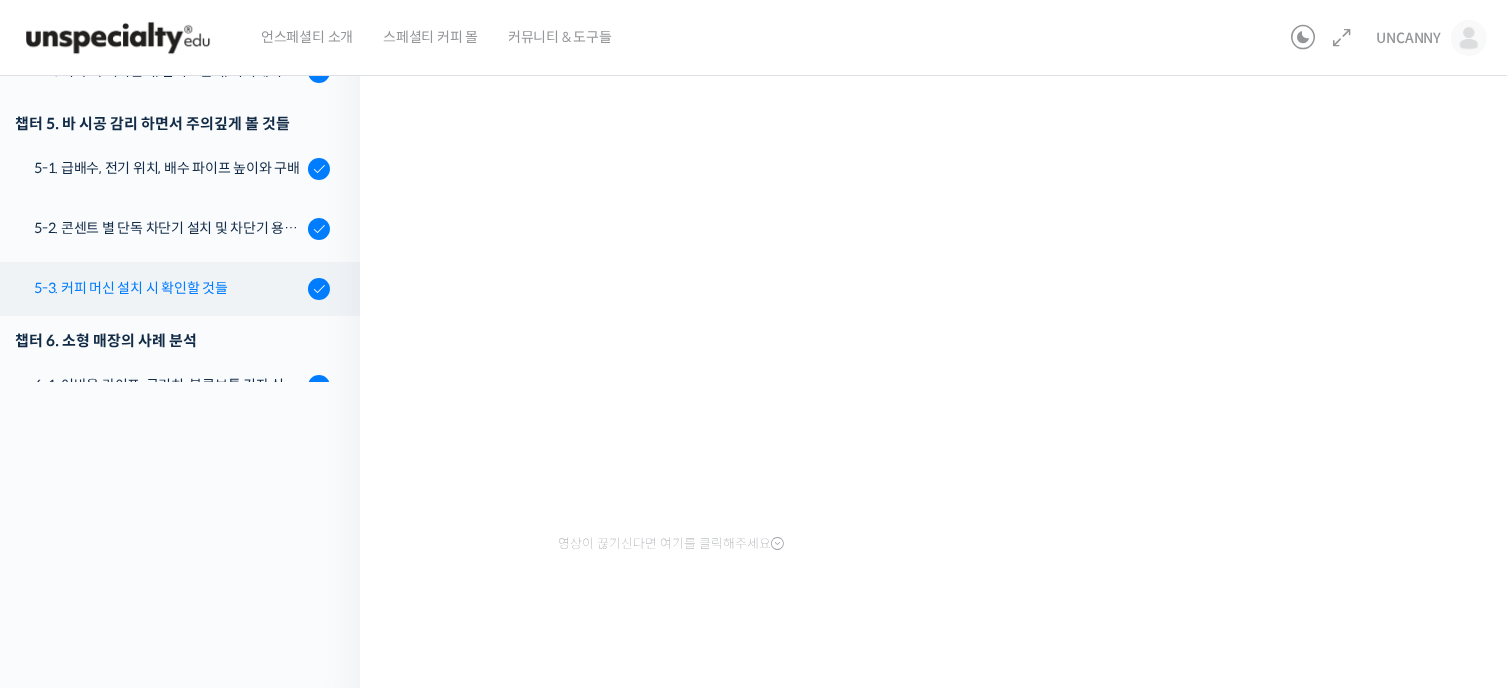 click on "5-3. 커피 머신 설치 시 확인할 것들" at bounding box center (175, 289) 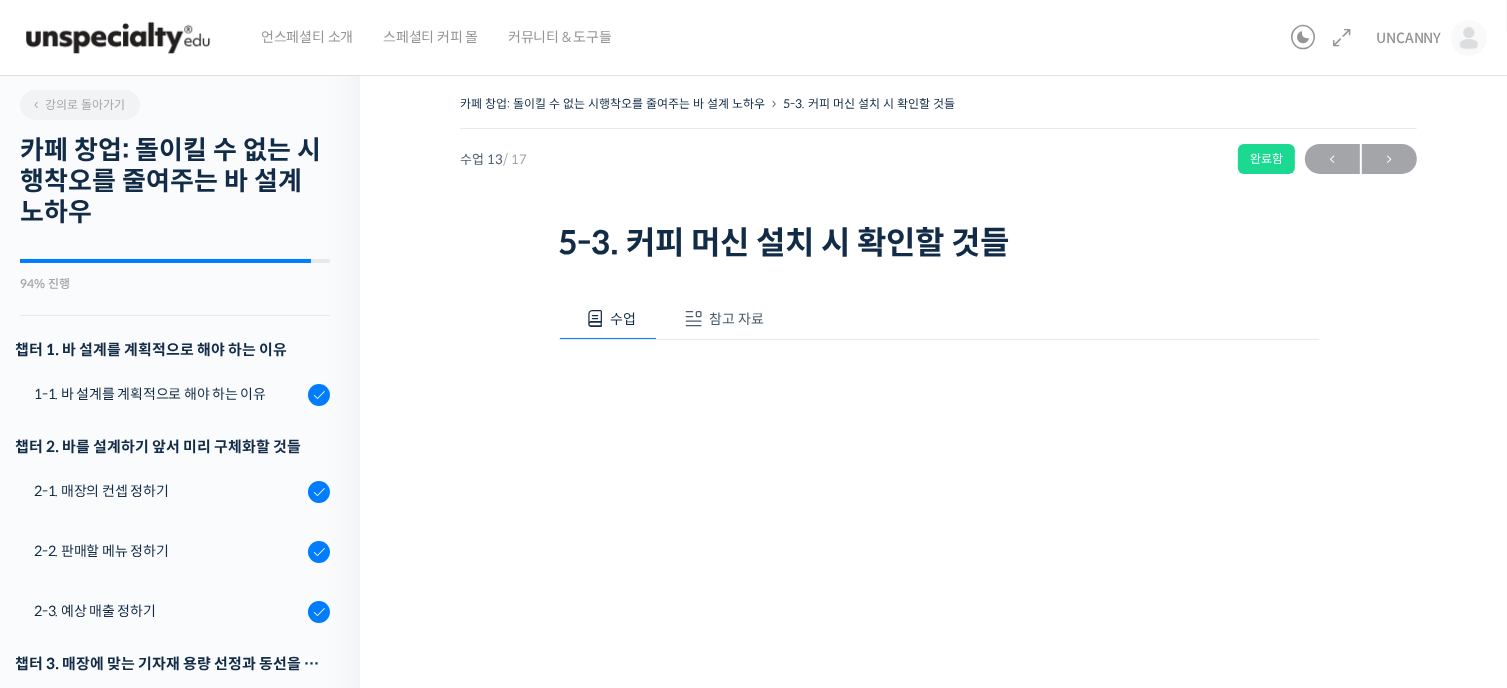 scroll, scrollTop: 0, scrollLeft: 0, axis: both 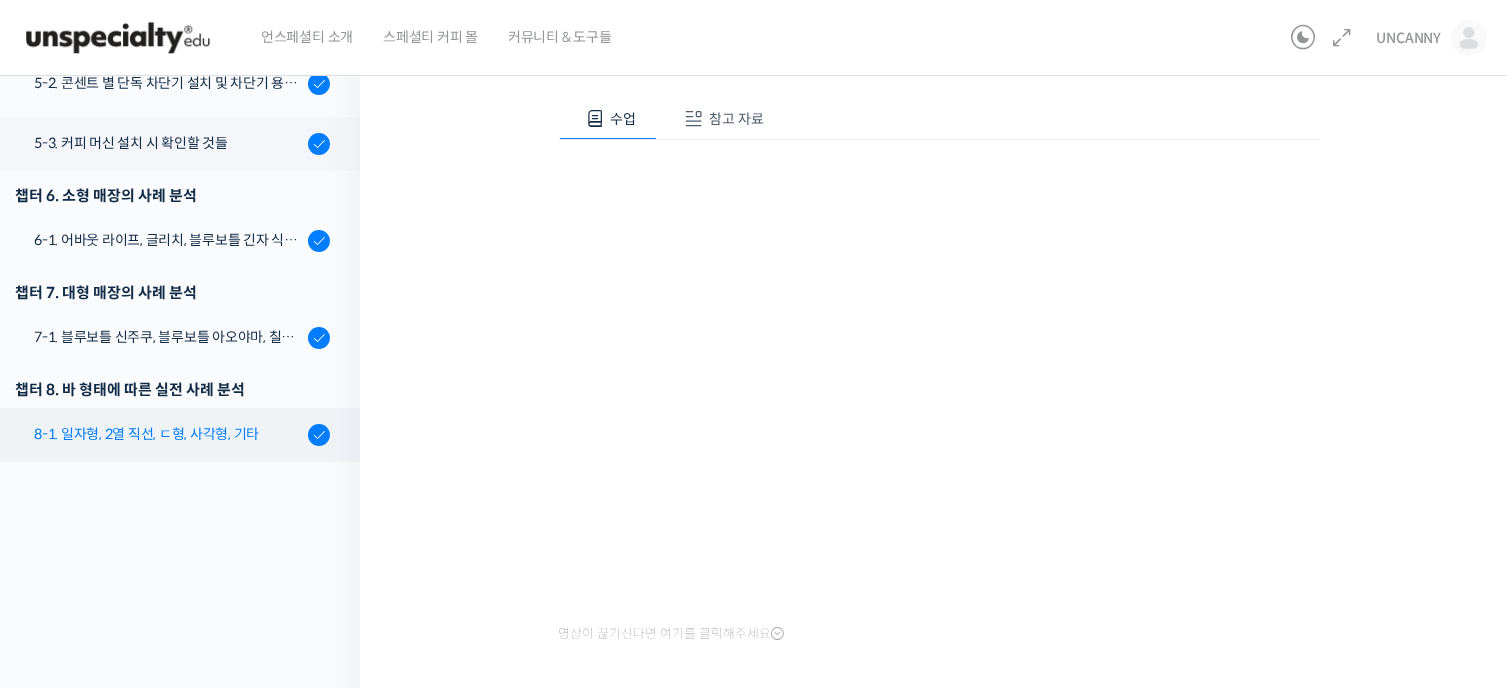 click on "8-1. 일자형, 2열 직선, ㄷ형, 사각형, 기타" at bounding box center (168, 434) 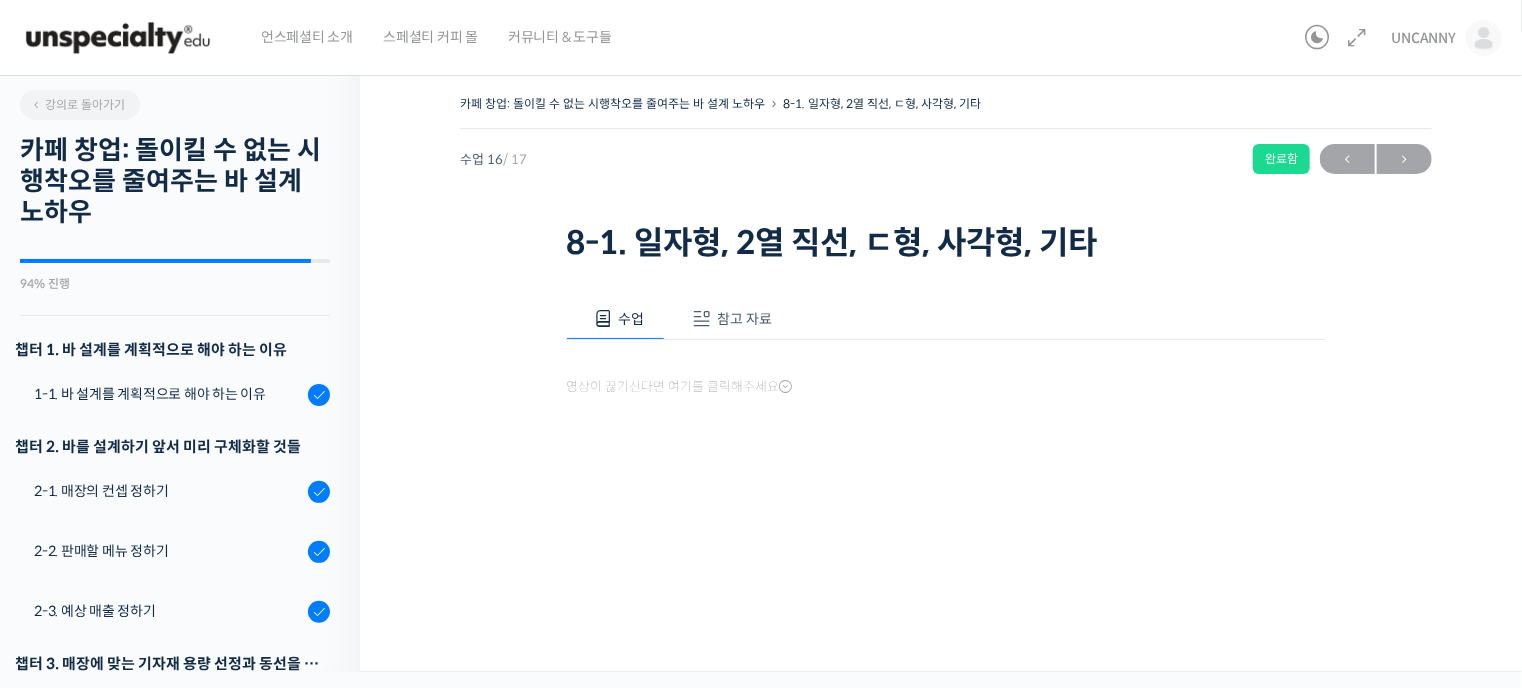 scroll, scrollTop: 0, scrollLeft: 0, axis: both 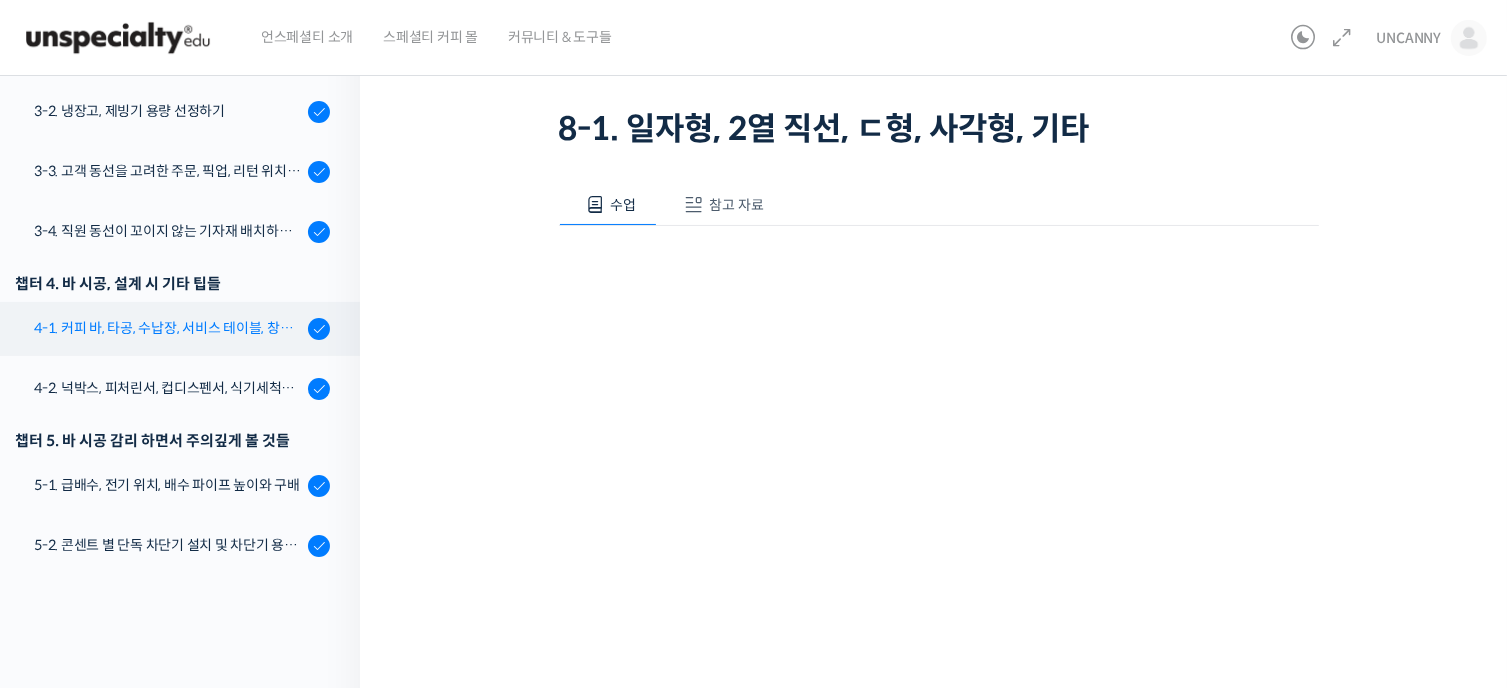 click on "4-1. 커피 바, 타공, 수납장, 서비스 테이블, 창고 및 직원 휴게실" at bounding box center (168, 328) 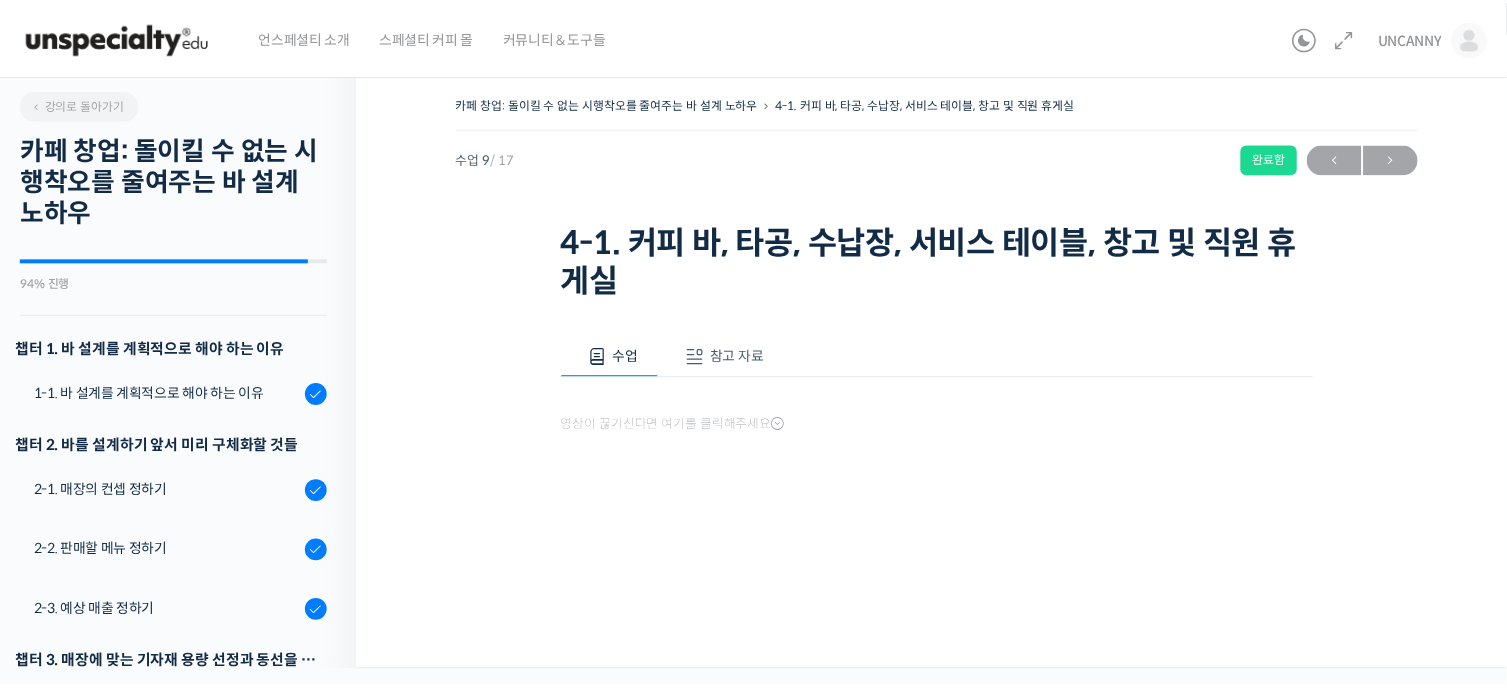 scroll, scrollTop: 0, scrollLeft: 0, axis: both 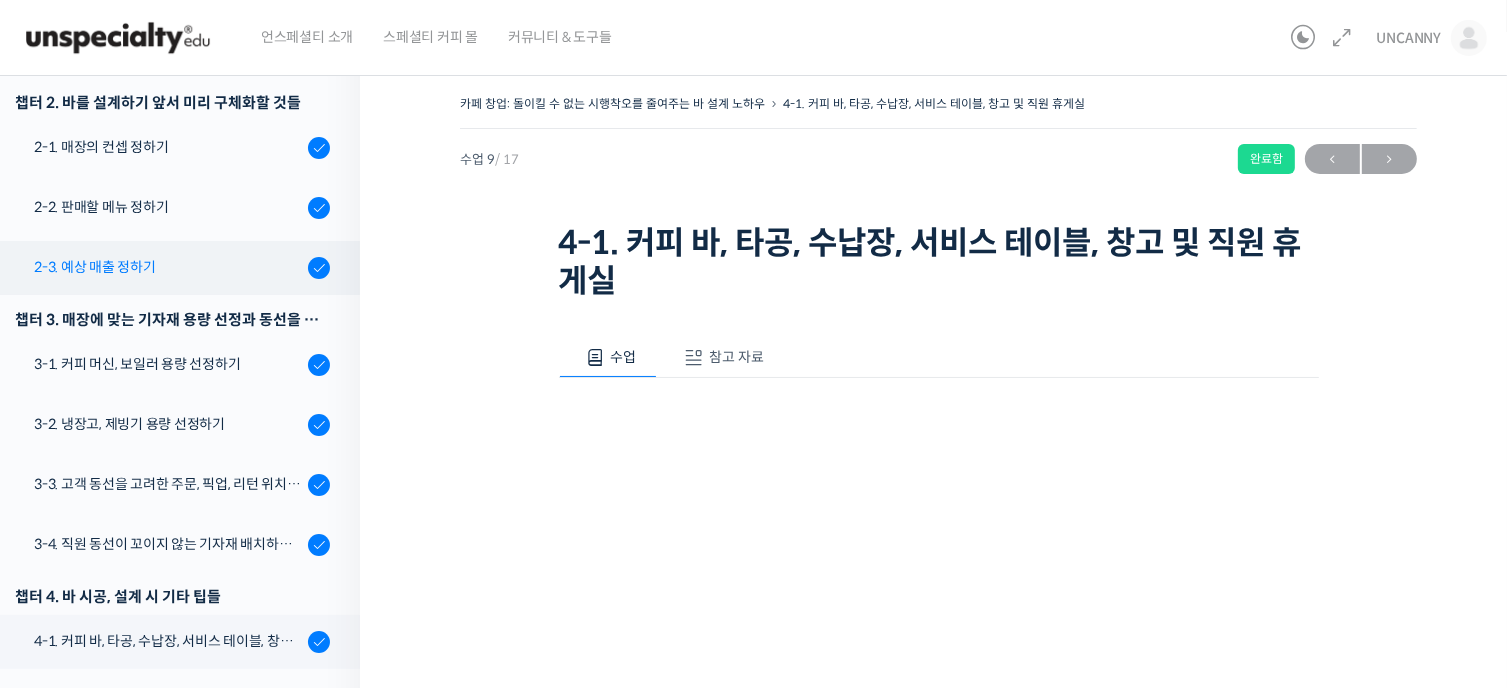 click on "2-3. 예상 매출 정하기" at bounding box center (168, 267) 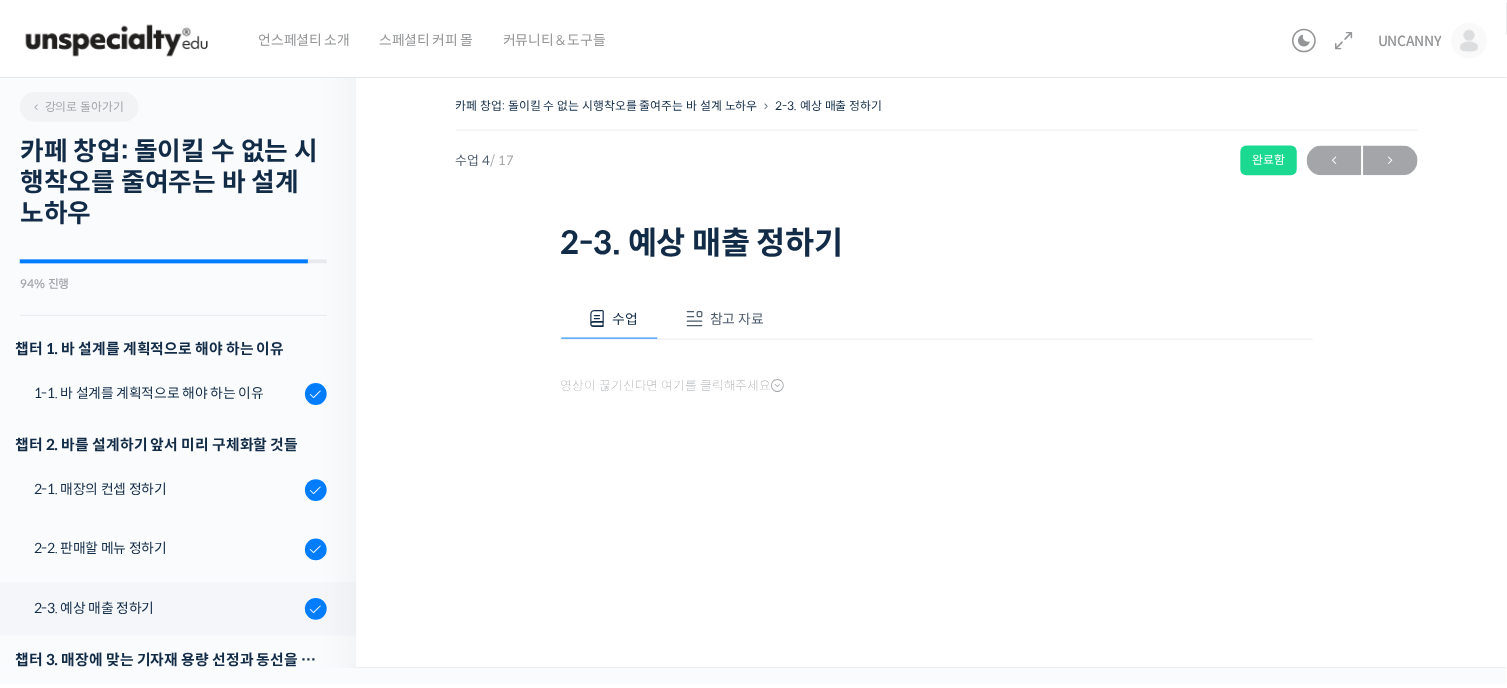 scroll, scrollTop: 0, scrollLeft: 0, axis: both 